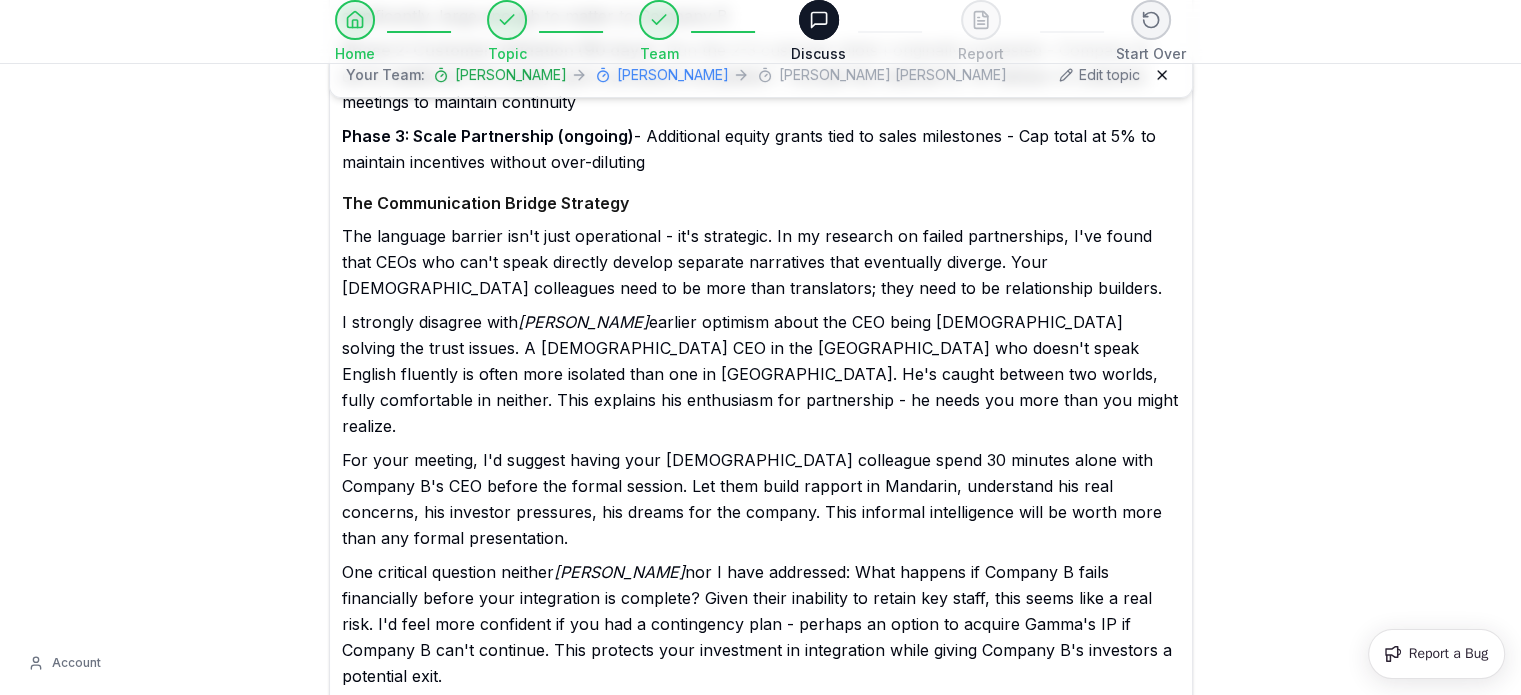 scroll, scrollTop: 15710, scrollLeft: 0, axis: vertical 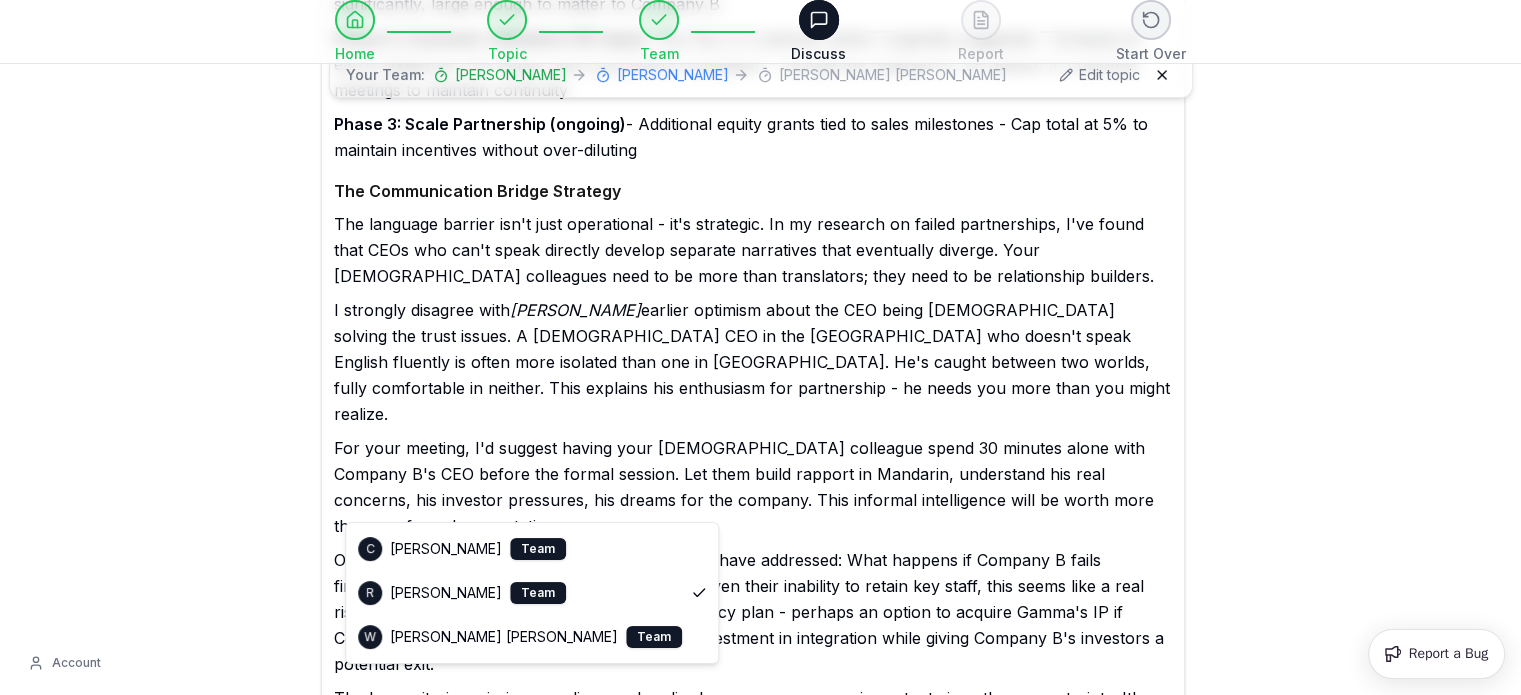 click on "Home Topic Team Discuss Report Start Over Home Topic Team Discuss Report Reset Your Team: [PERSON_NAME] [PERSON_NAME] [PERSON_NAME] [PERSON_NAME] Edit topic You Not sure what to do here C [PERSON_NAME] I see you're grappling with a classic interdependence challenge that reminds me of many situations I've studied where companies need to integrate across firm boundaries to deliver value. Let me share some insights from my research on modularity and integration that might help you think through this partnership. The fundamental tension you're facing is that Company A needs to control the customer experience while being dependent on Company B's hardware. This is what I call an "interdependent architecture" - where the performance of Alpha is inextricably linked to the performance of Gamma. In my work on disruption theory, I've seen this pattern repeatedly, and the companies that succeed are those who recognize the strategic implications early. Critical Contract Elements Customer Experience Ownership You" at bounding box center [760, -7308] 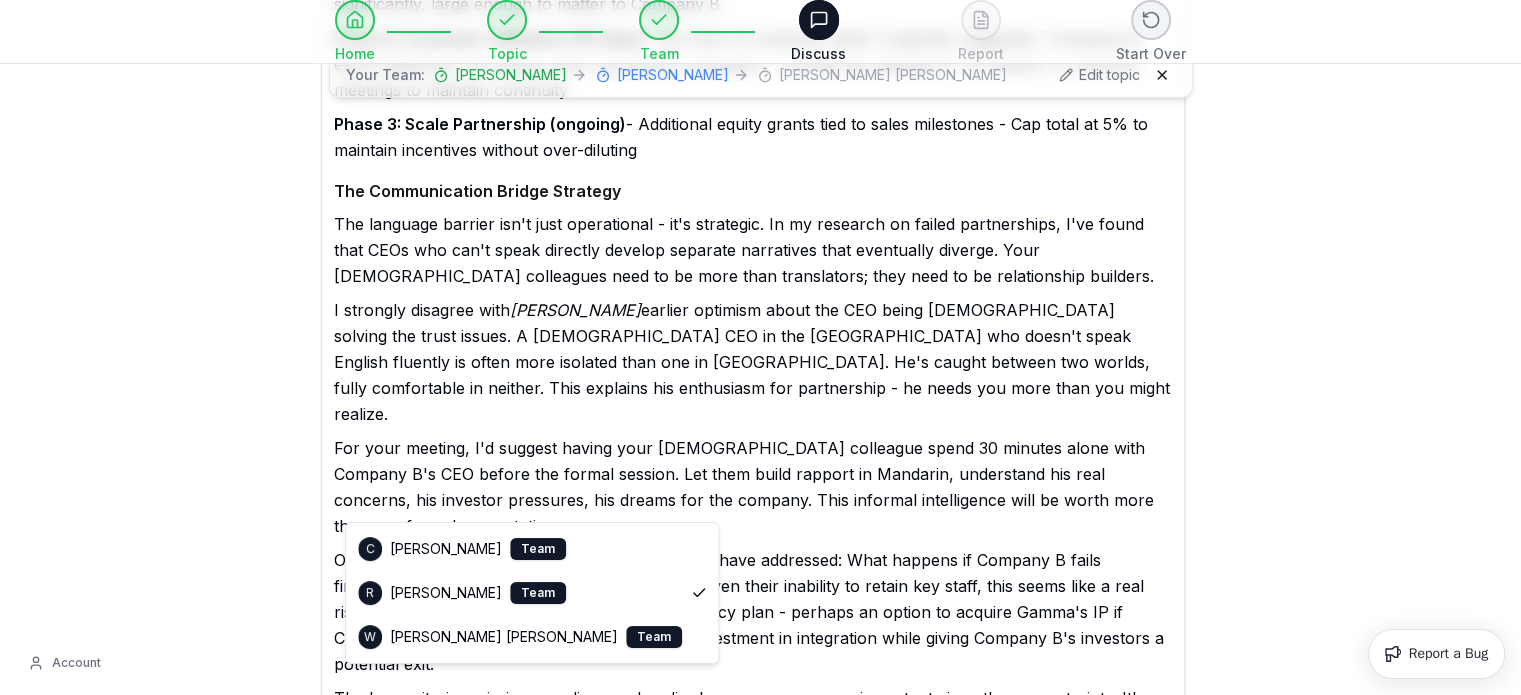 click on "Home Topic Team Discuss Report Start Over Home Topic Team Discuss Report Reset Your Team: [PERSON_NAME] [PERSON_NAME] [PERSON_NAME] [PERSON_NAME] Edit topic You Not sure what to do here C [PERSON_NAME] I see you're grappling with a classic interdependence challenge that reminds me of many situations I've studied where companies need to integrate across firm boundaries to deliver value. Let me share some insights from my research on modularity and integration that might help you think through this partnership. The fundamental tension you're facing is that Company A needs to control the customer experience while being dependent on Company B's hardware. This is what I call an "interdependent architecture" - where the performance of Alpha is inextricably linked to the performance of Gamma. In my work on disruption theory, I've seen this pattern repeatedly, and the companies that succeed are those who recognize the strategic implications early. Critical Contract Elements Customer Experience Ownership You" at bounding box center [760, -7308] 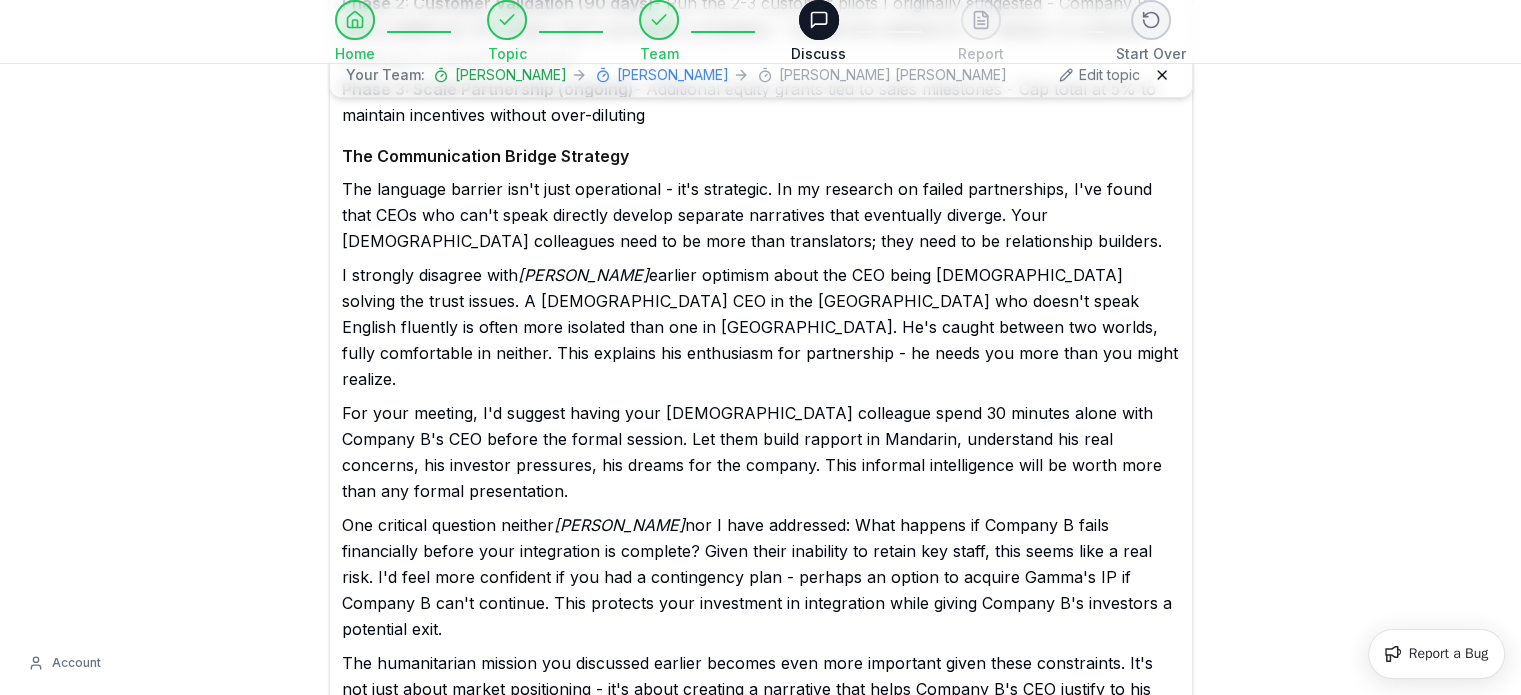 scroll, scrollTop: 15763, scrollLeft: 0, axis: vertical 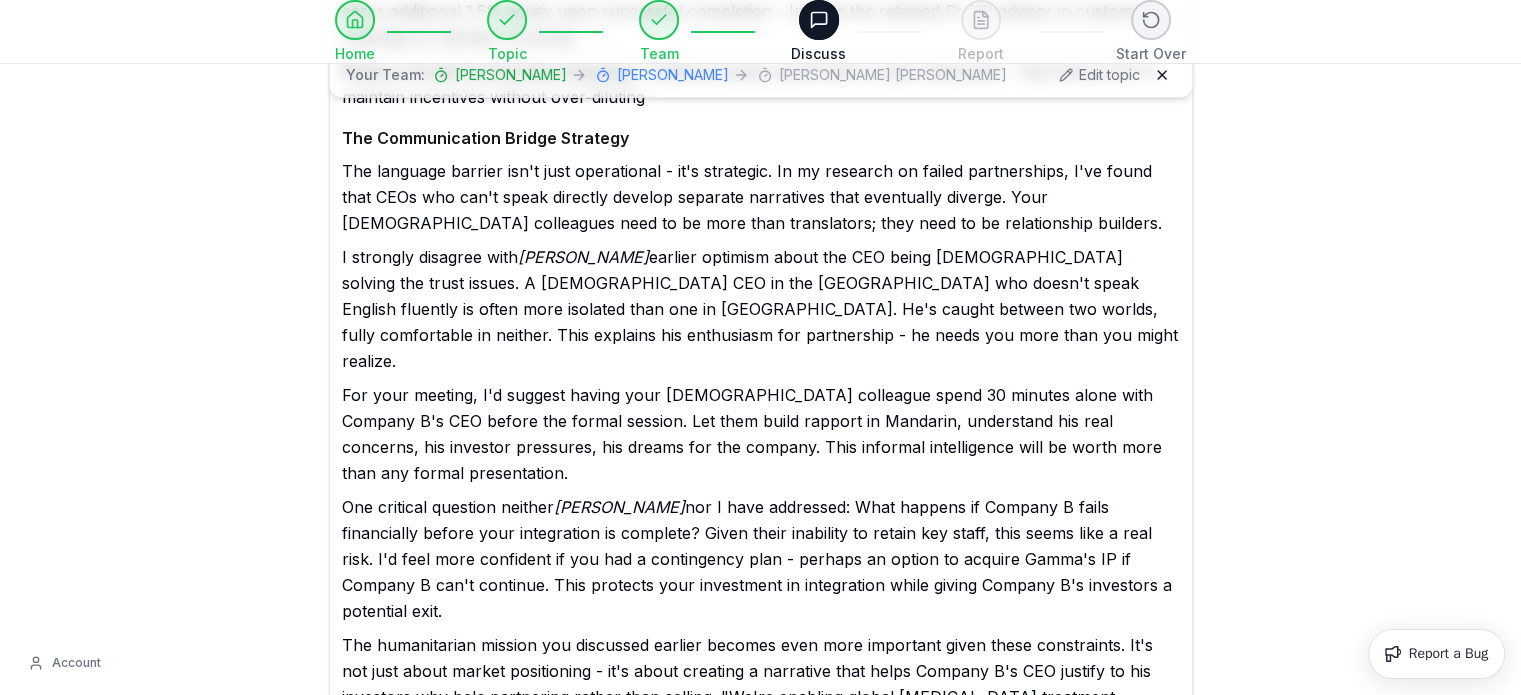 click on "Home Topic Team Discuss Report Start Over Home Topic Team Discuss Report Reset Your Team: [PERSON_NAME] [PERSON_NAME] [PERSON_NAME] [PERSON_NAME] Edit topic You Not sure what to do here C [PERSON_NAME] I see you're grappling with a classic interdependence challenge that reminds me of many situations I've studied where companies need to integrate across firm boundaries to deliver value. Let me share some insights from my research on modularity and integration that might help you think through this partnership. The fundamental tension you're facing is that Company A needs to control the customer experience while being dependent on Company B's hardware. This is what I call an "interdependent architecture" - where the performance of Alpha is inextricably linked to the performance of Gamma. In my work on disruption theory, I've seen this pattern repeatedly, and the companies that succeed are those who recognize the strategic implications early. Critical Contract Elements Customer Experience Ownership You" at bounding box center (760, -7361) 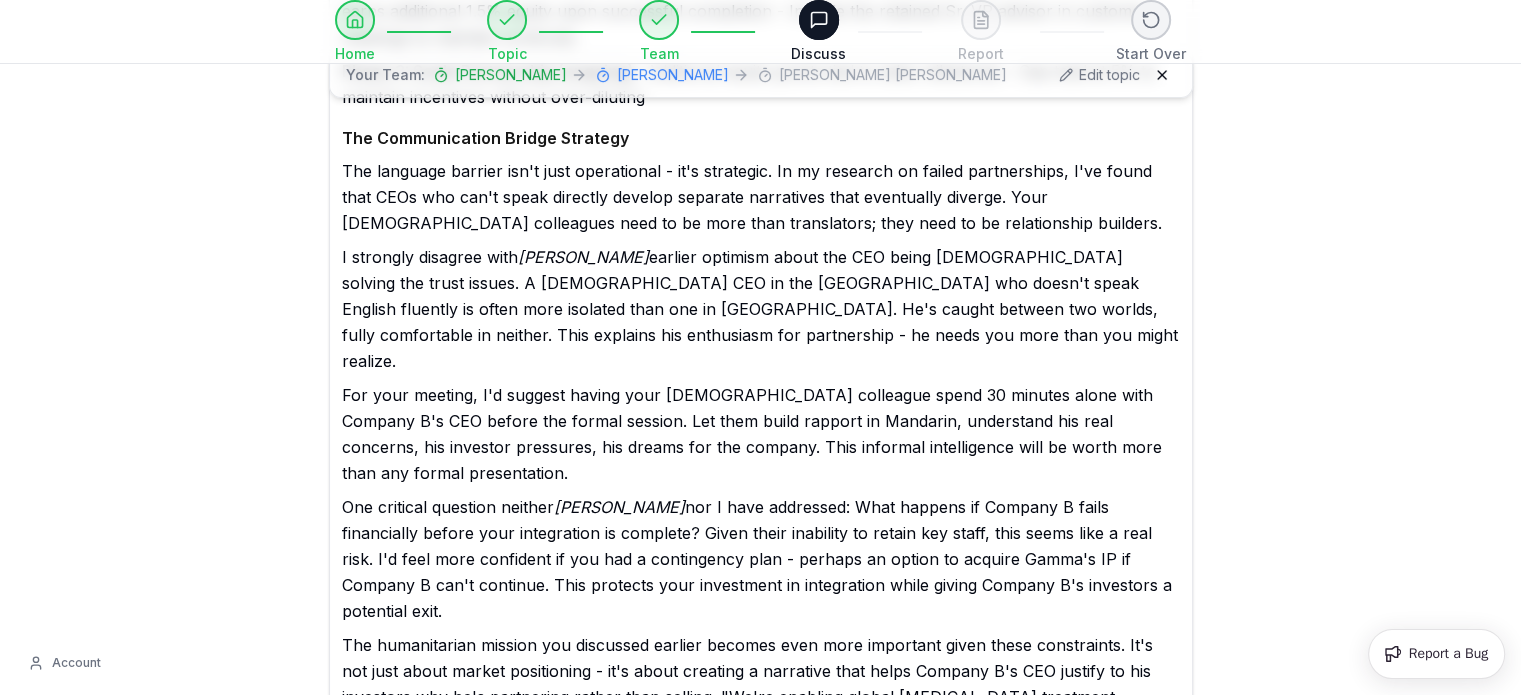 click on "Home Topic Team Discuss Report Start Over Home Topic Team Discuss Report Reset Your Team: [PERSON_NAME] [PERSON_NAME] [PERSON_NAME] [PERSON_NAME] Edit topic You Not sure what to do here C [PERSON_NAME] I see you're grappling with a classic interdependence challenge that reminds me of many situations I've studied where companies need to integrate across firm boundaries to deliver value. Let me share some insights from my research on modularity and integration that might help you think through this partnership. The fundamental tension you're facing is that Company A needs to control the customer experience while being dependent on Company B's hardware. This is what I call an "interdependent architecture" - where the performance of Alpha is inextricably linked to the performance of Gamma. In my work on disruption theory, I've seen this pattern repeatedly, and the companies that succeed are those who recognize the strategic implications early. Critical Contract Elements Customer Experience Ownership You" at bounding box center (760, -7361) 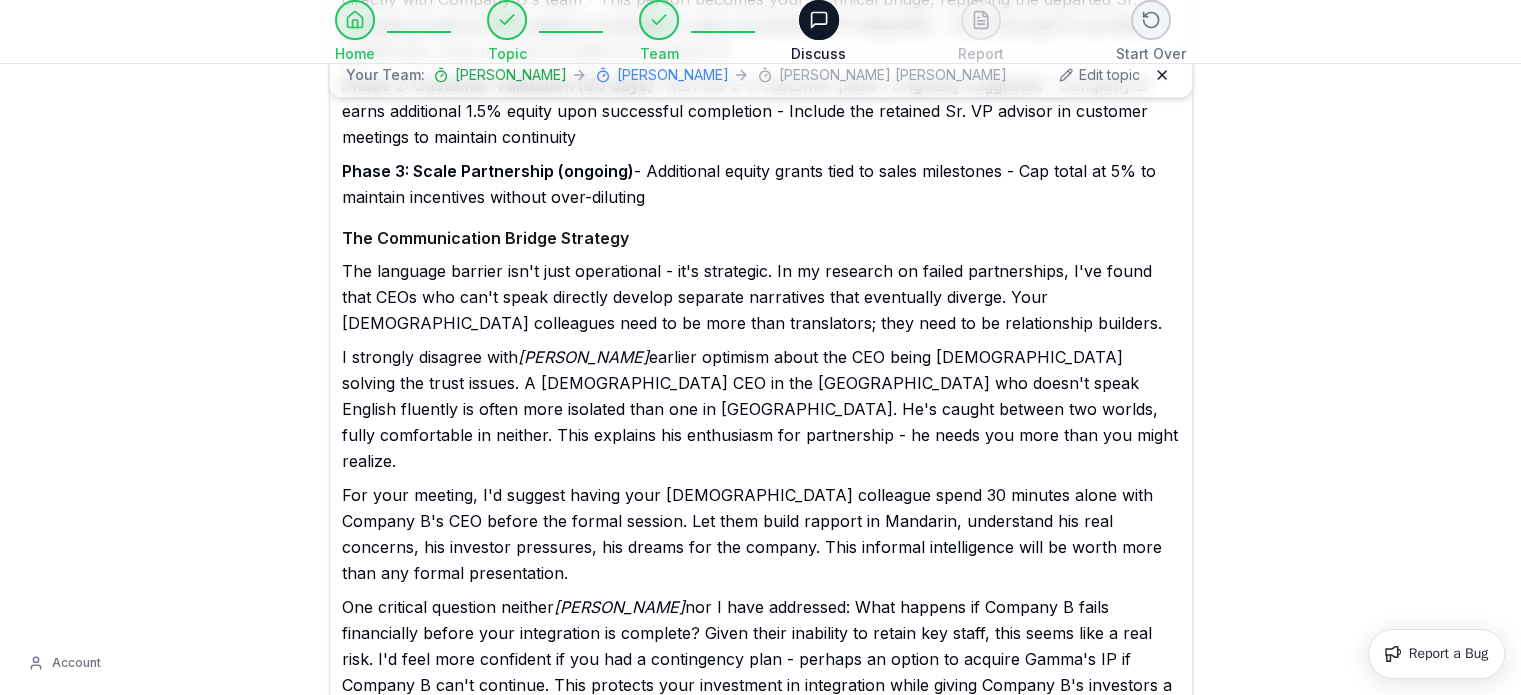 scroll, scrollTop: 15763, scrollLeft: 0, axis: vertical 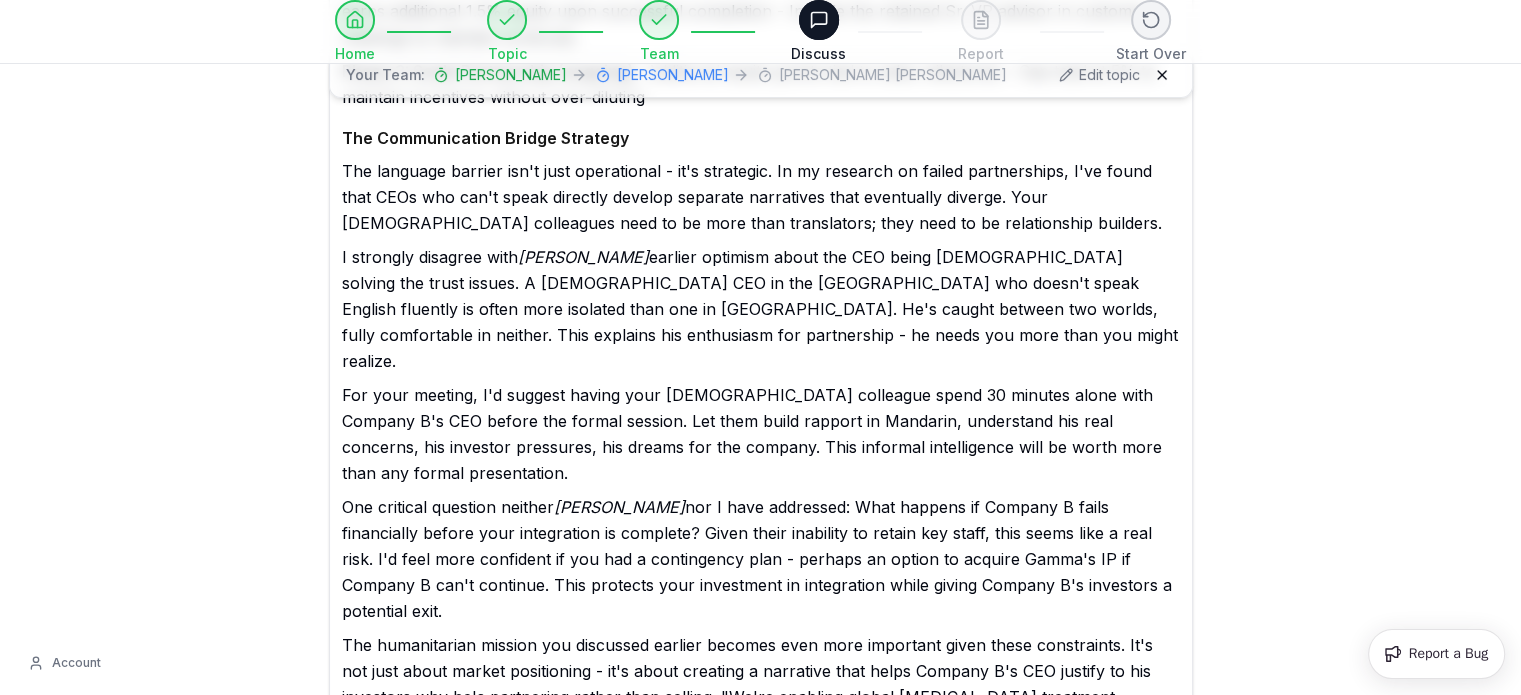 click on "Home Topic Team Discuss Report Start Over Home Topic Team Discuss Report Reset Your Team: [PERSON_NAME] [PERSON_NAME] [PERSON_NAME] [PERSON_NAME] Edit topic You Not sure what to do here C [PERSON_NAME] I see you're grappling with a classic interdependence challenge that reminds me of many situations I've studied where companies need to integrate across firm boundaries to deliver value. Let me share some insights from my research on modularity and integration that might help you think through this partnership. The fundamental tension you're facing is that Company A needs to control the customer experience while being dependent on Company B's hardware. This is what I call an "interdependent architecture" - where the performance of Alpha is inextricably linked to the performance of Gamma. In my work on disruption theory, I've seen this pattern repeatedly, and the companies that succeed are those who recognize the strategic implications early. Critical Contract Elements Customer Experience Ownership You" at bounding box center [760, -7361] 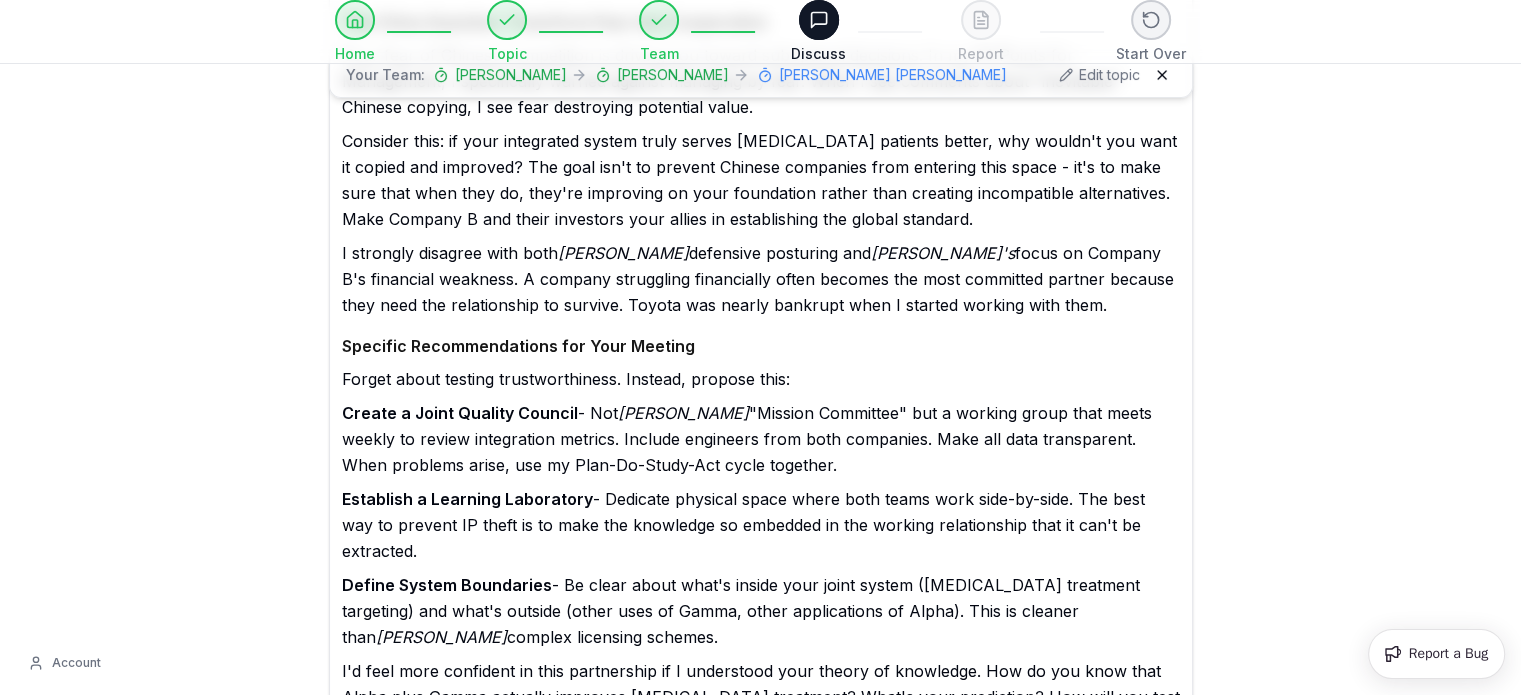 scroll, scrollTop: 17796, scrollLeft: 0, axis: vertical 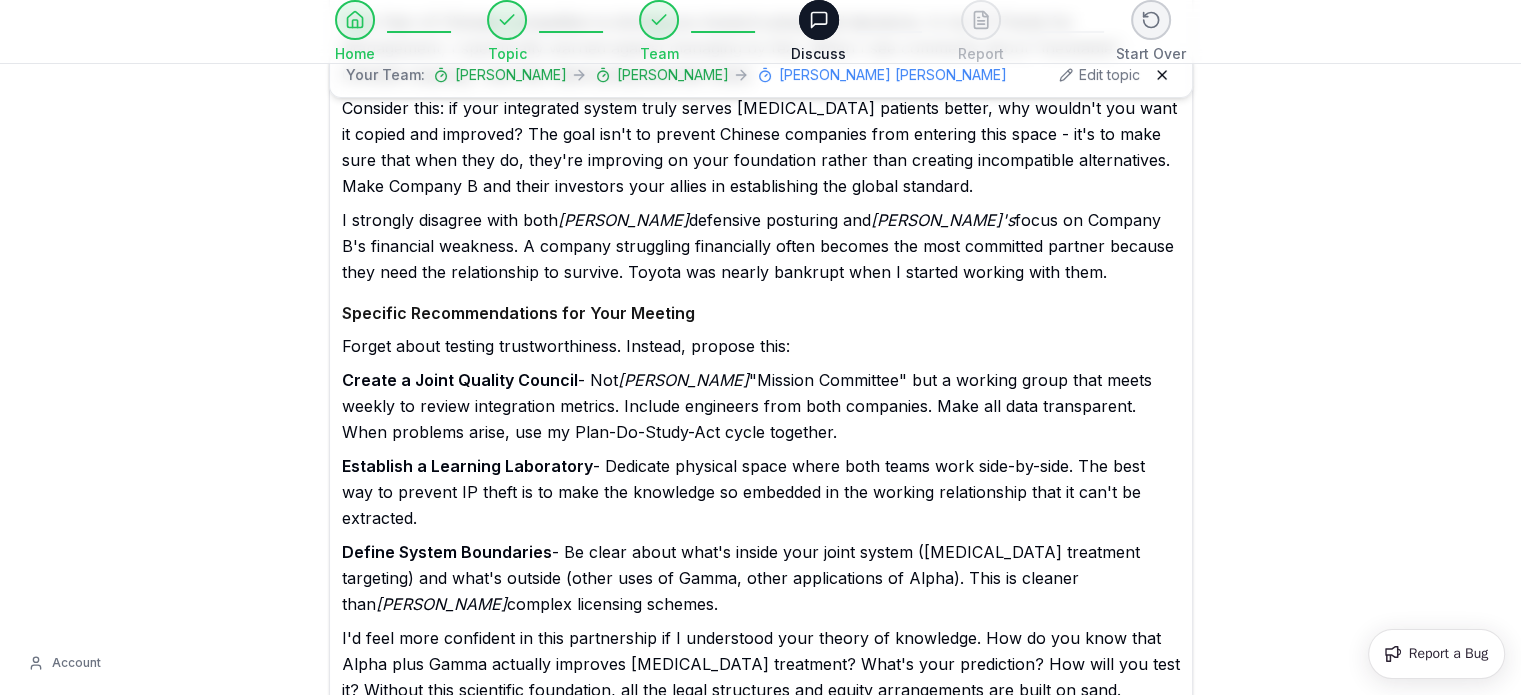 click at bounding box center [761, 920] 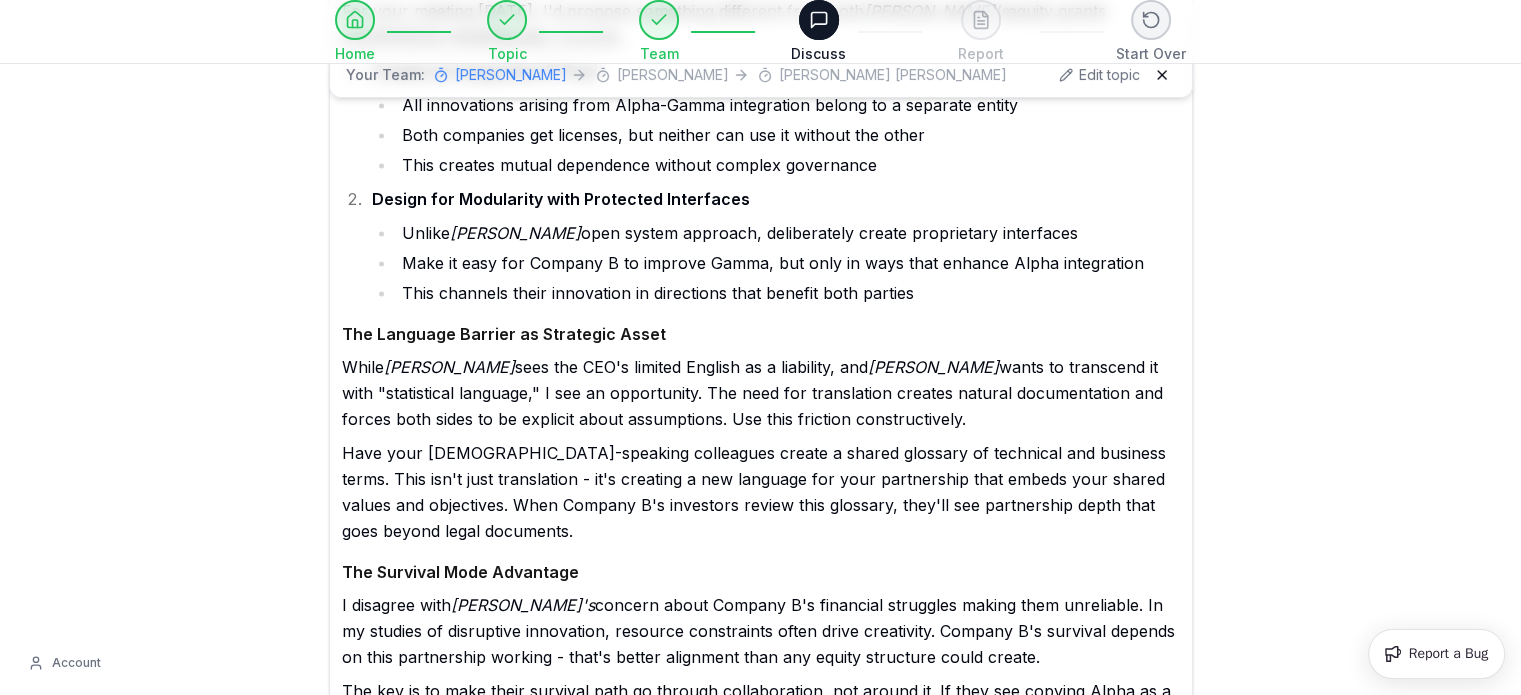 scroll, scrollTop: 19598, scrollLeft: 0, axis: vertical 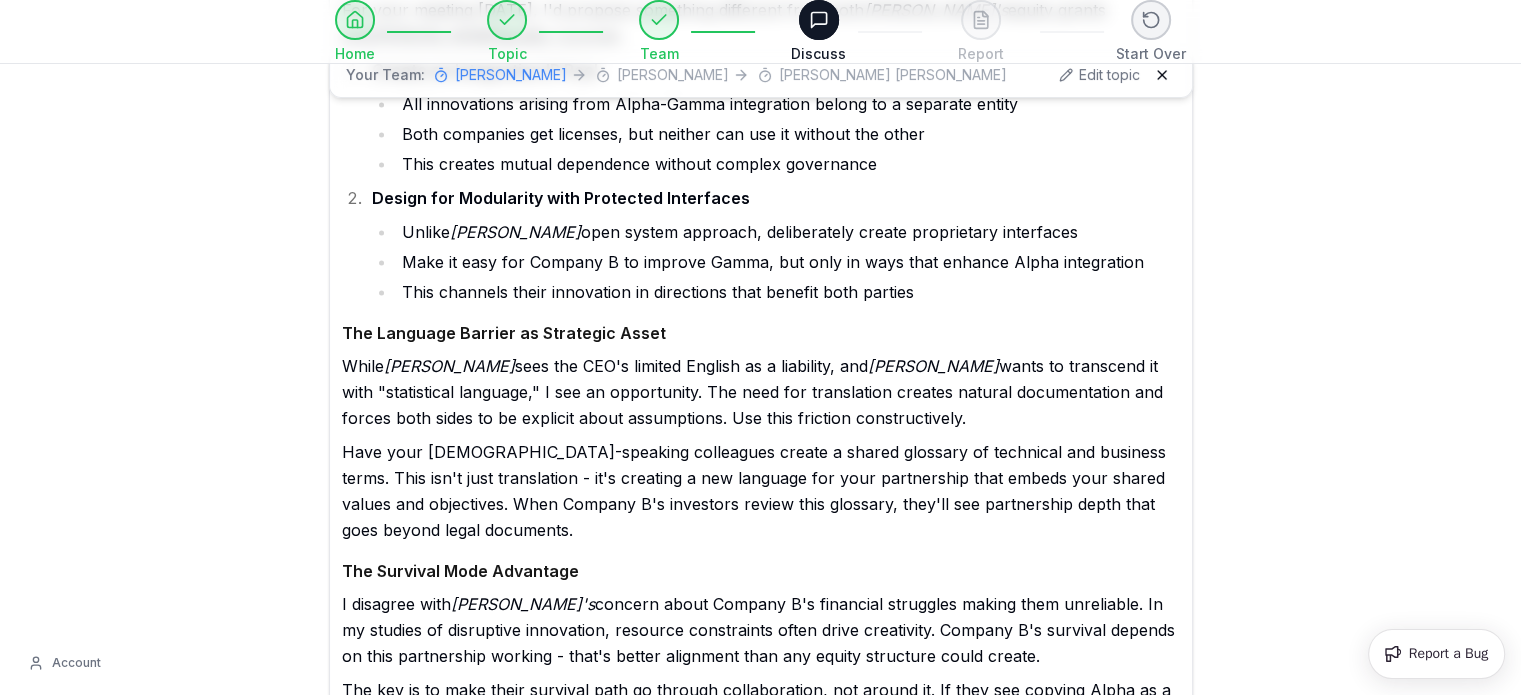 click at bounding box center [761, 998] 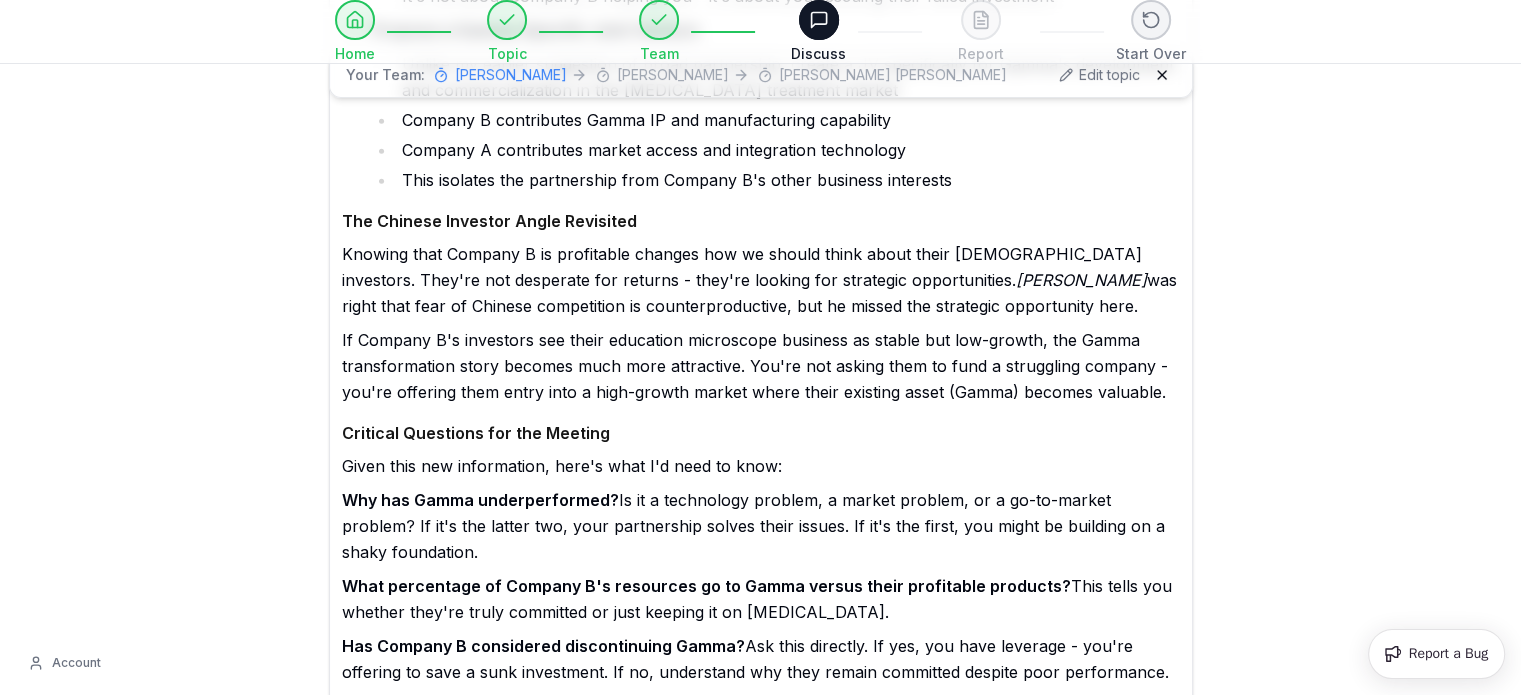 scroll, scrollTop: 21585, scrollLeft: 0, axis: vertical 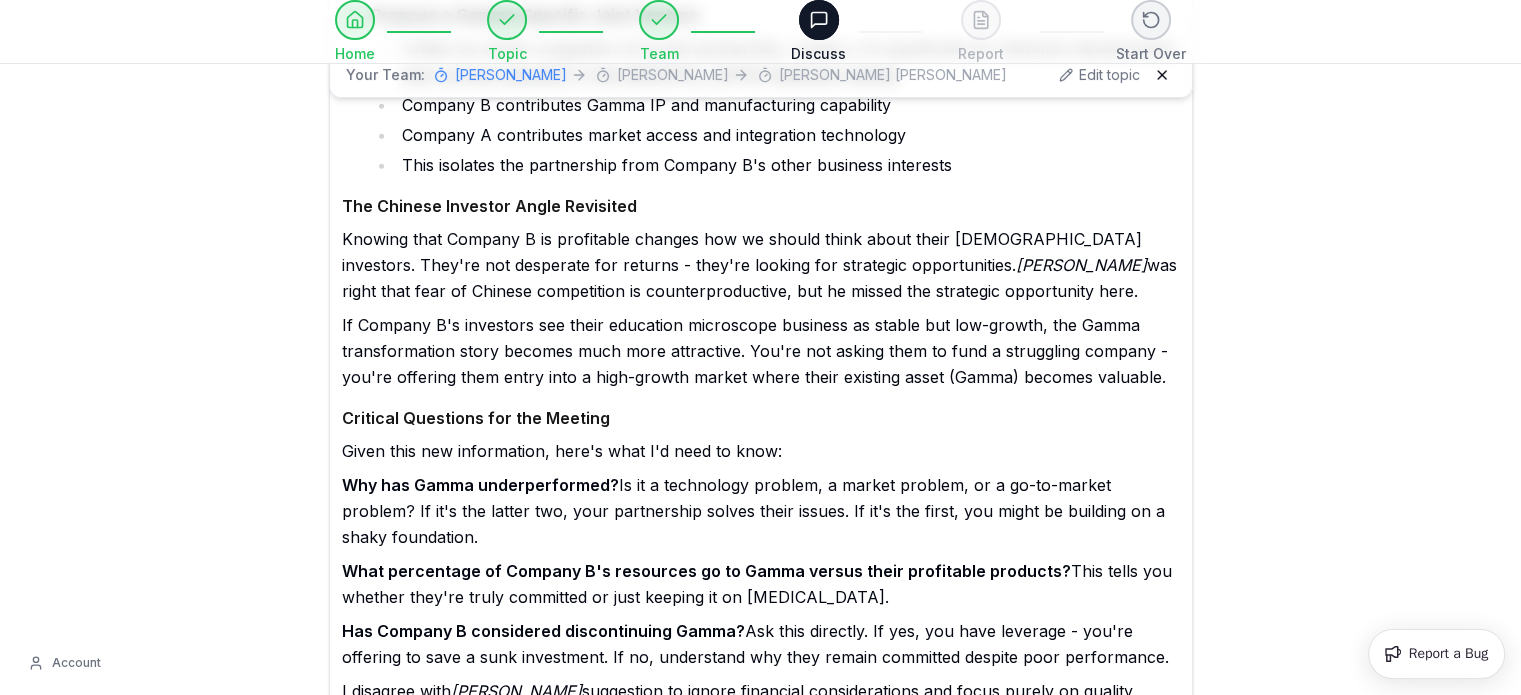 click on "Next Advisor" at bounding box center [754, 1108] 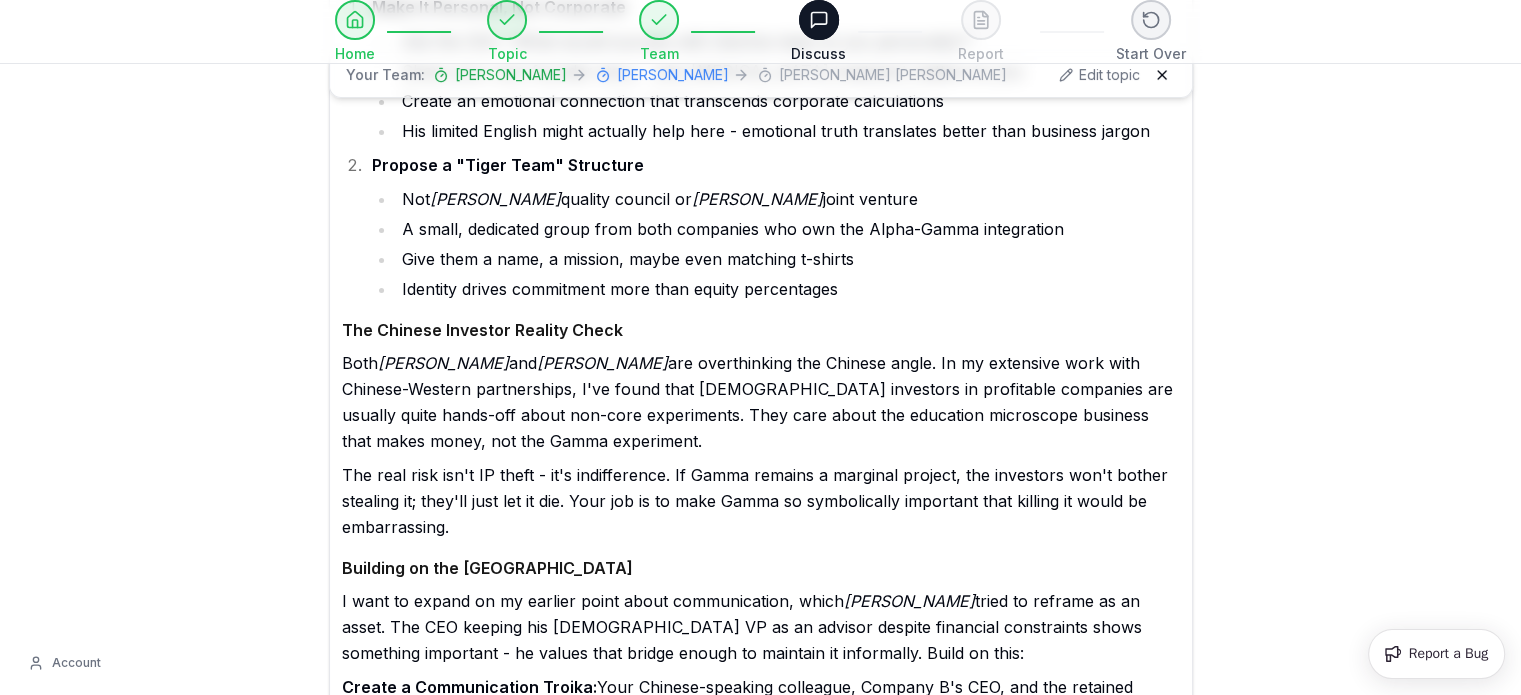 scroll, scrollTop: 23285, scrollLeft: 0, axis: vertical 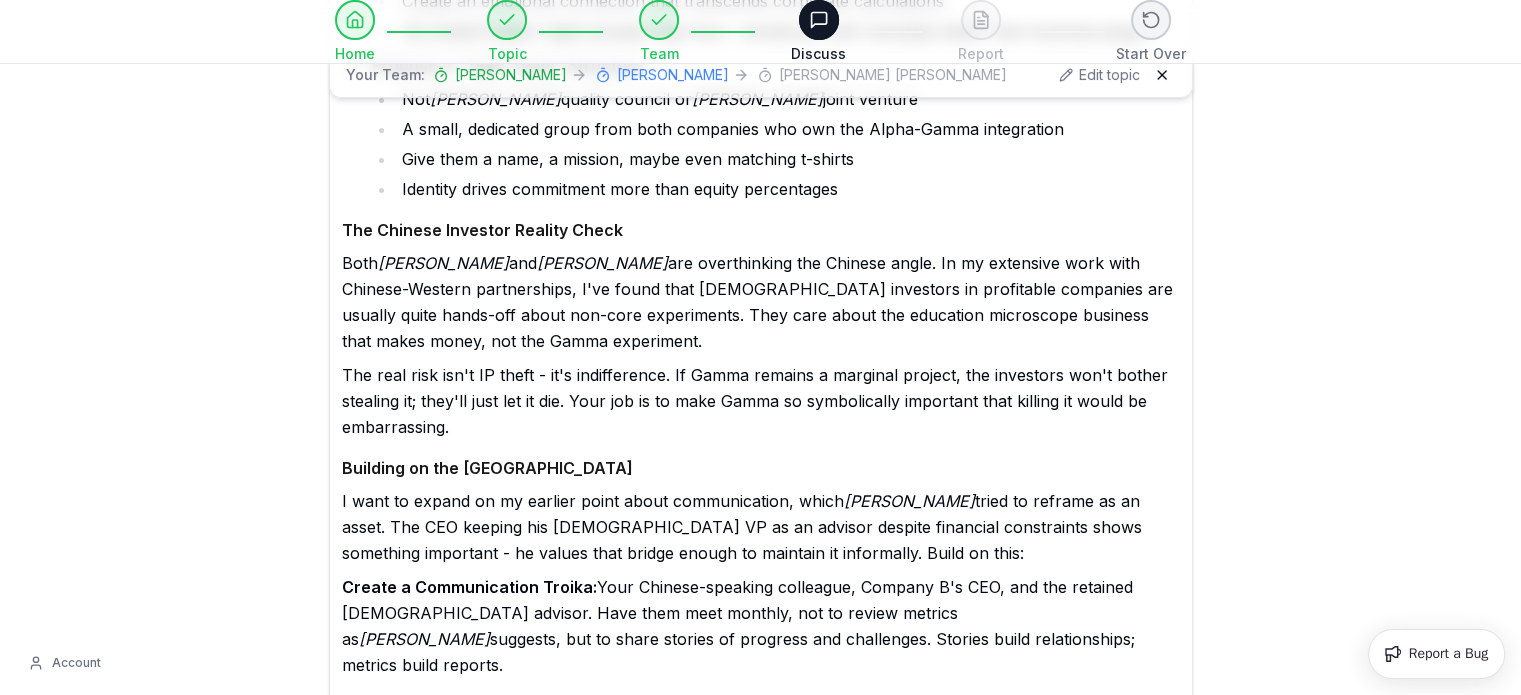 click on "**********" at bounding box center (761, 1245) 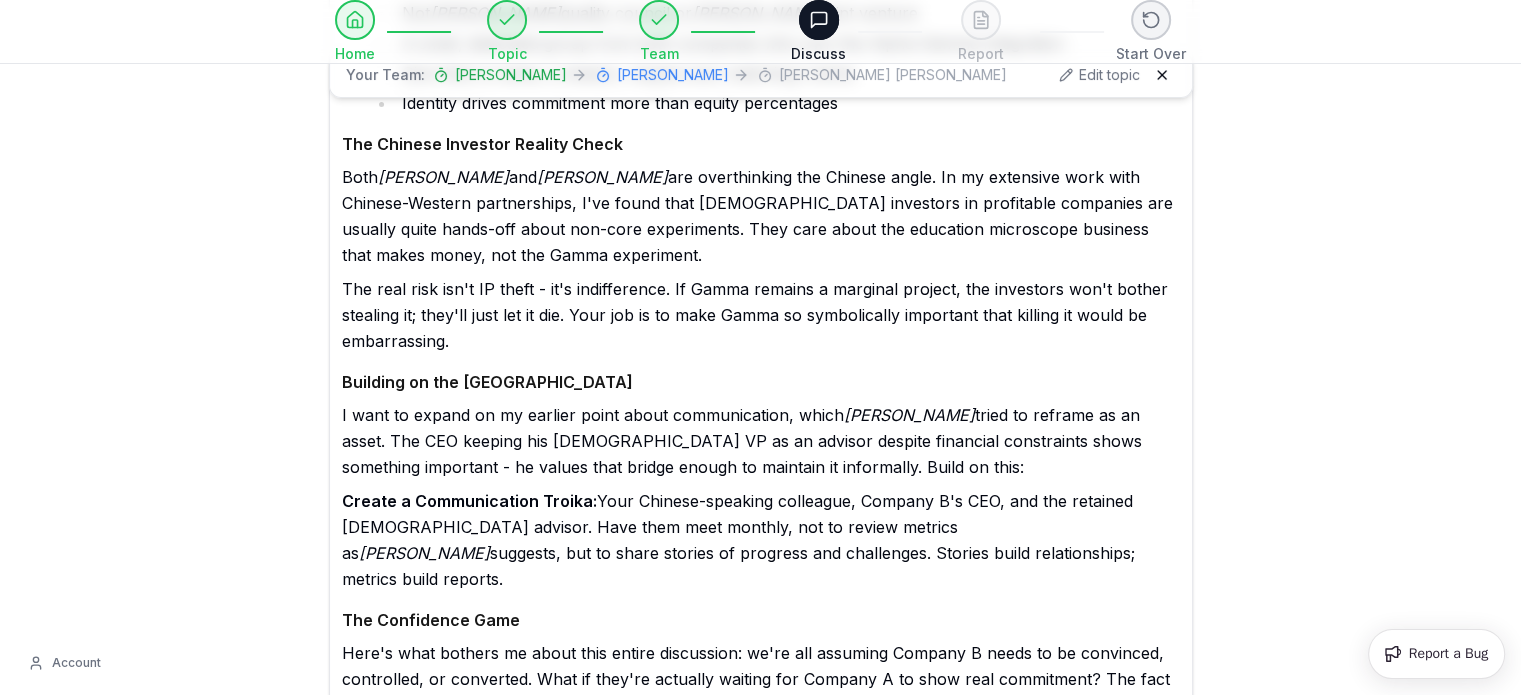 scroll, scrollTop: 23427, scrollLeft: 0, axis: vertical 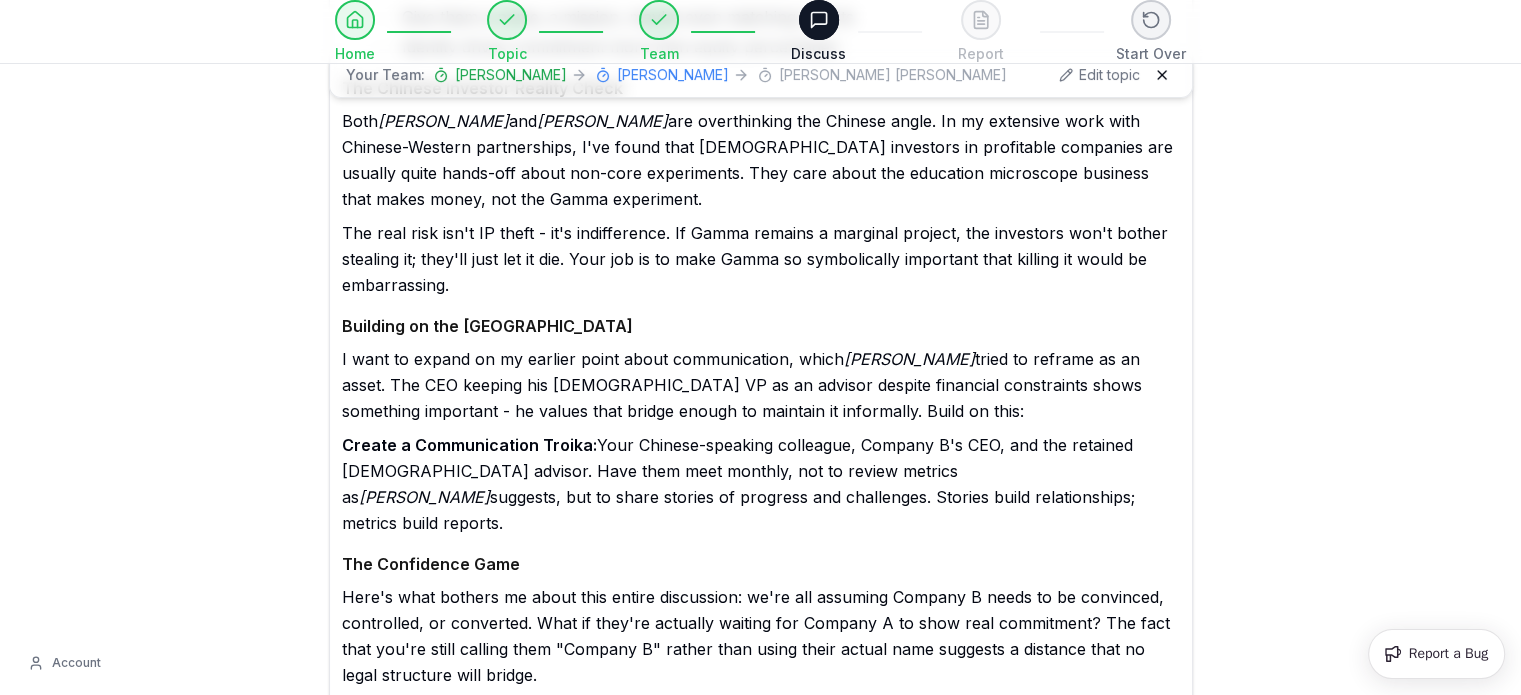click on "**********" at bounding box center (761, 1103) 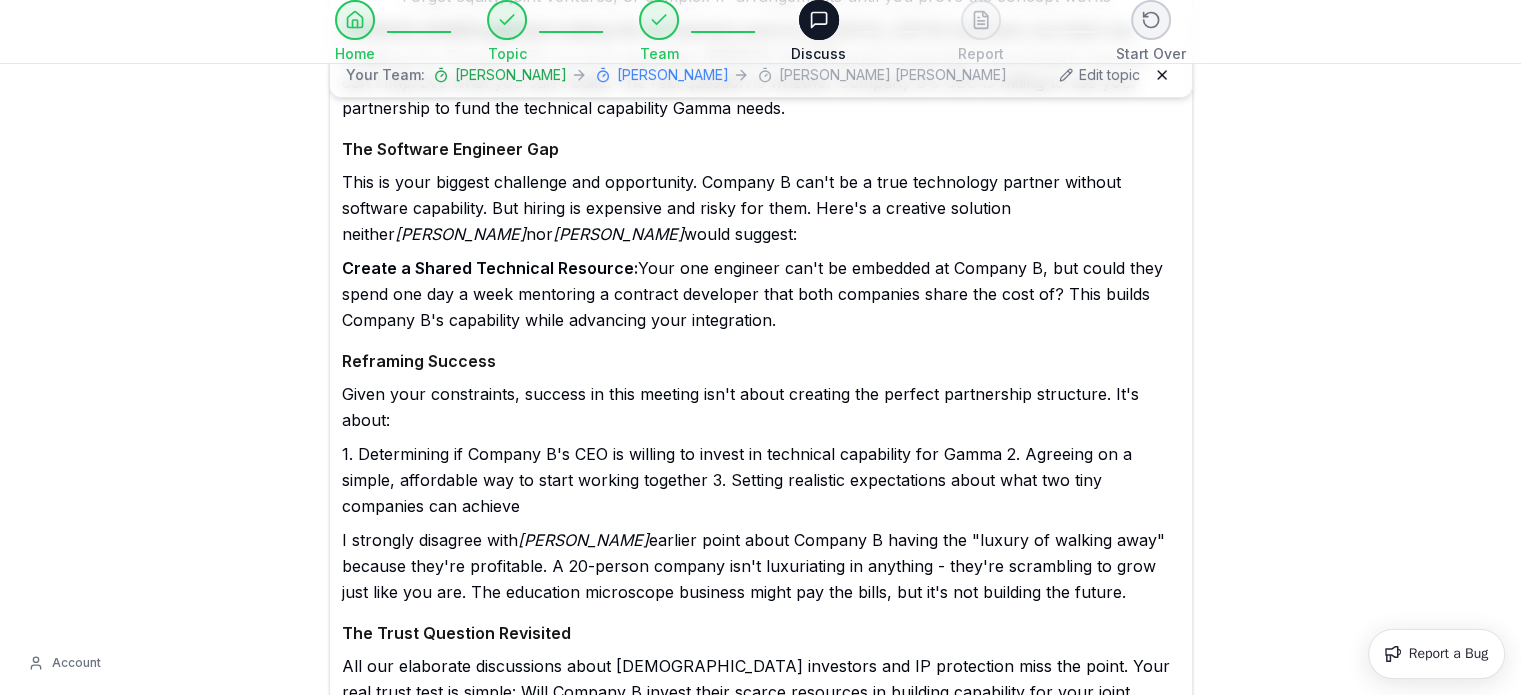 scroll, scrollTop: 25570, scrollLeft: 0, axis: vertical 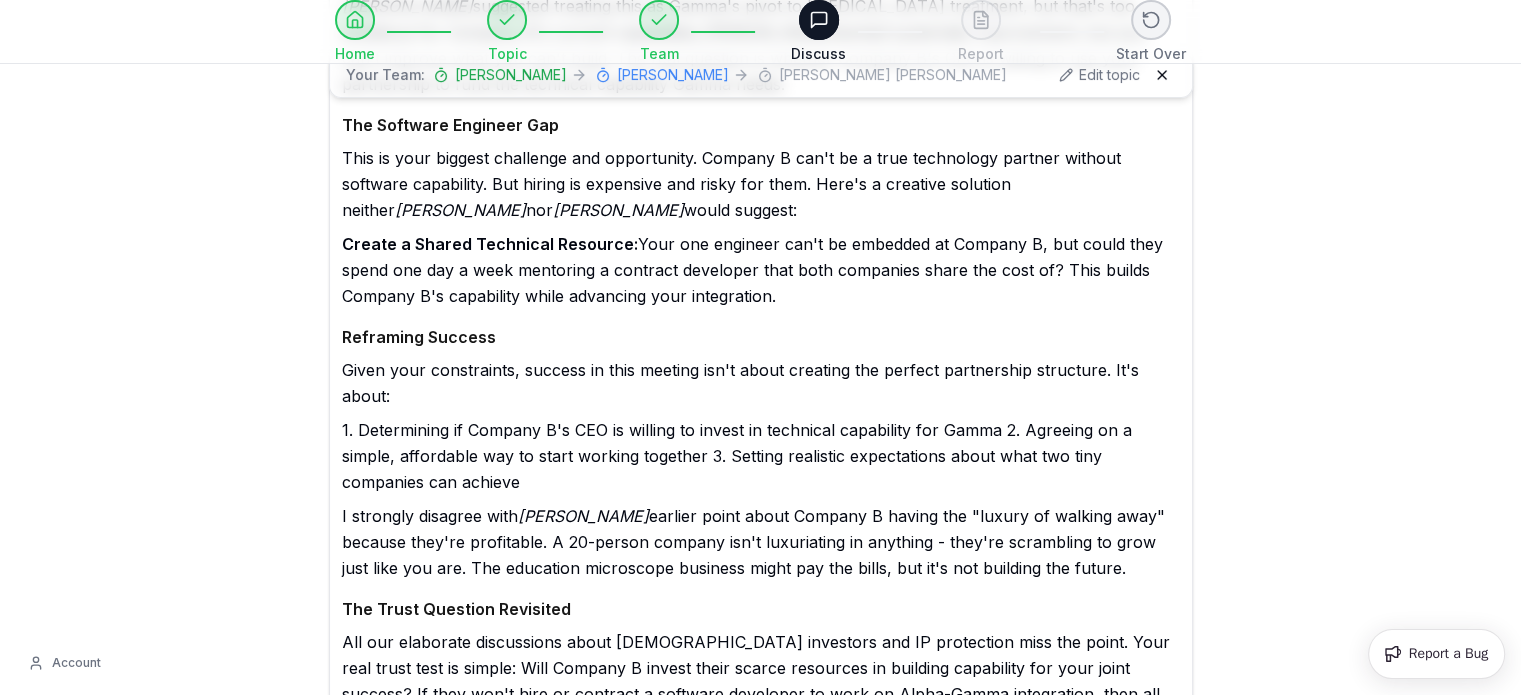 click on "**********" at bounding box center [761, 1130] 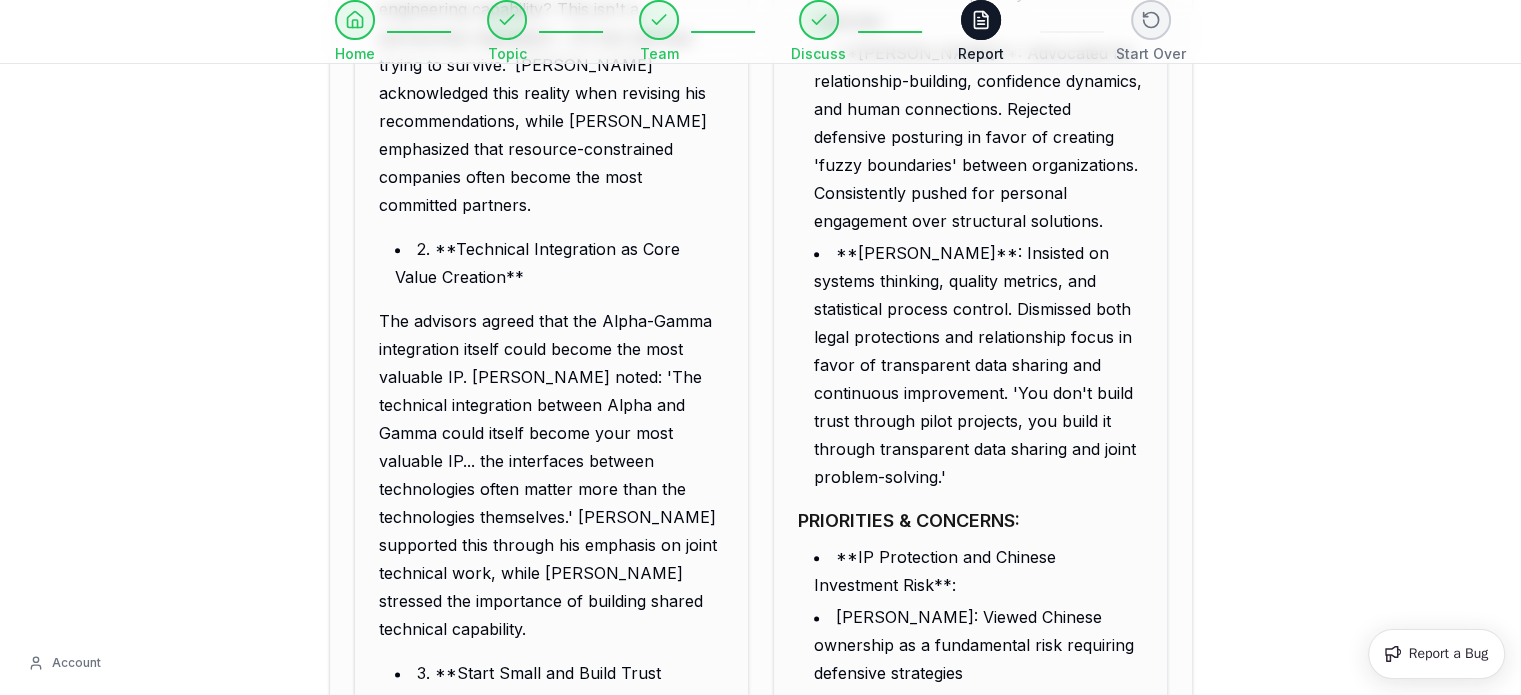 scroll, scrollTop: 2300, scrollLeft: 0, axis: vertical 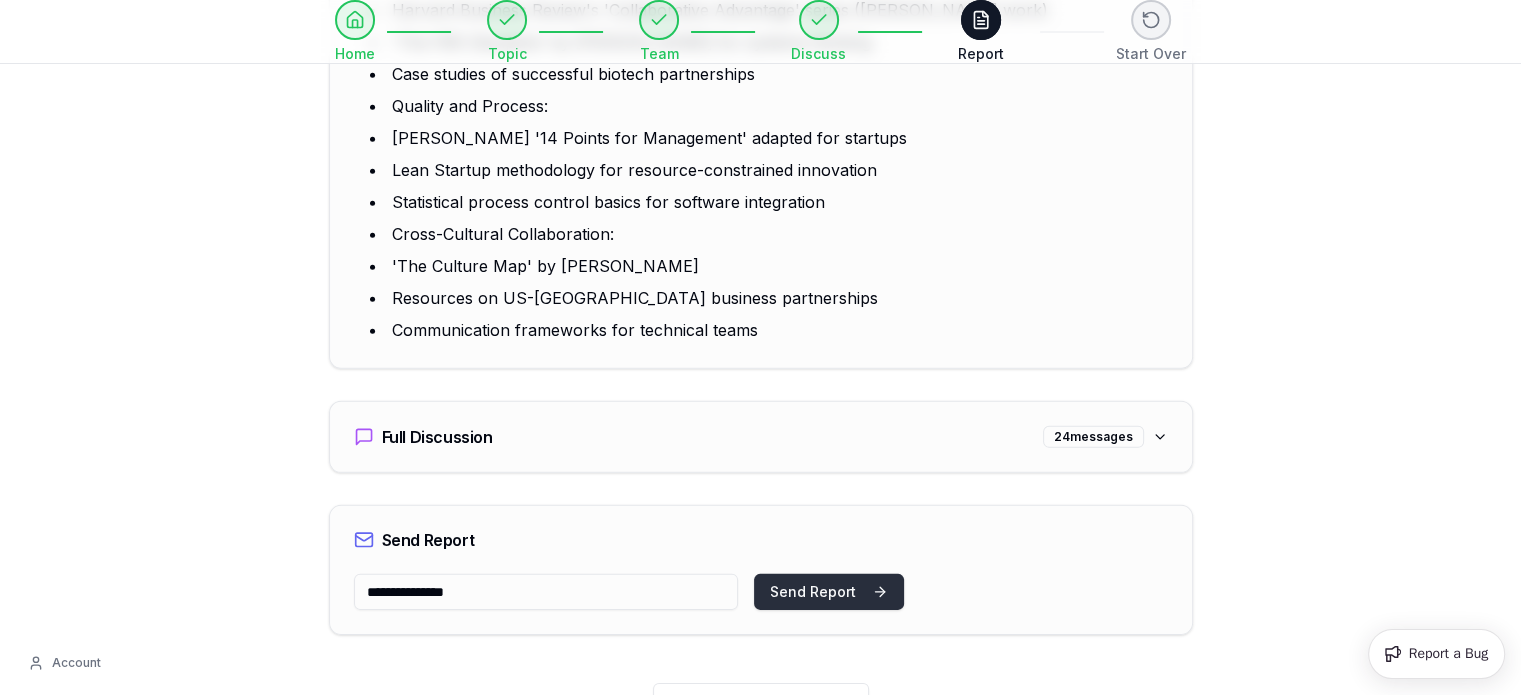 click on "Send Report" at bounding box center (829, 592) 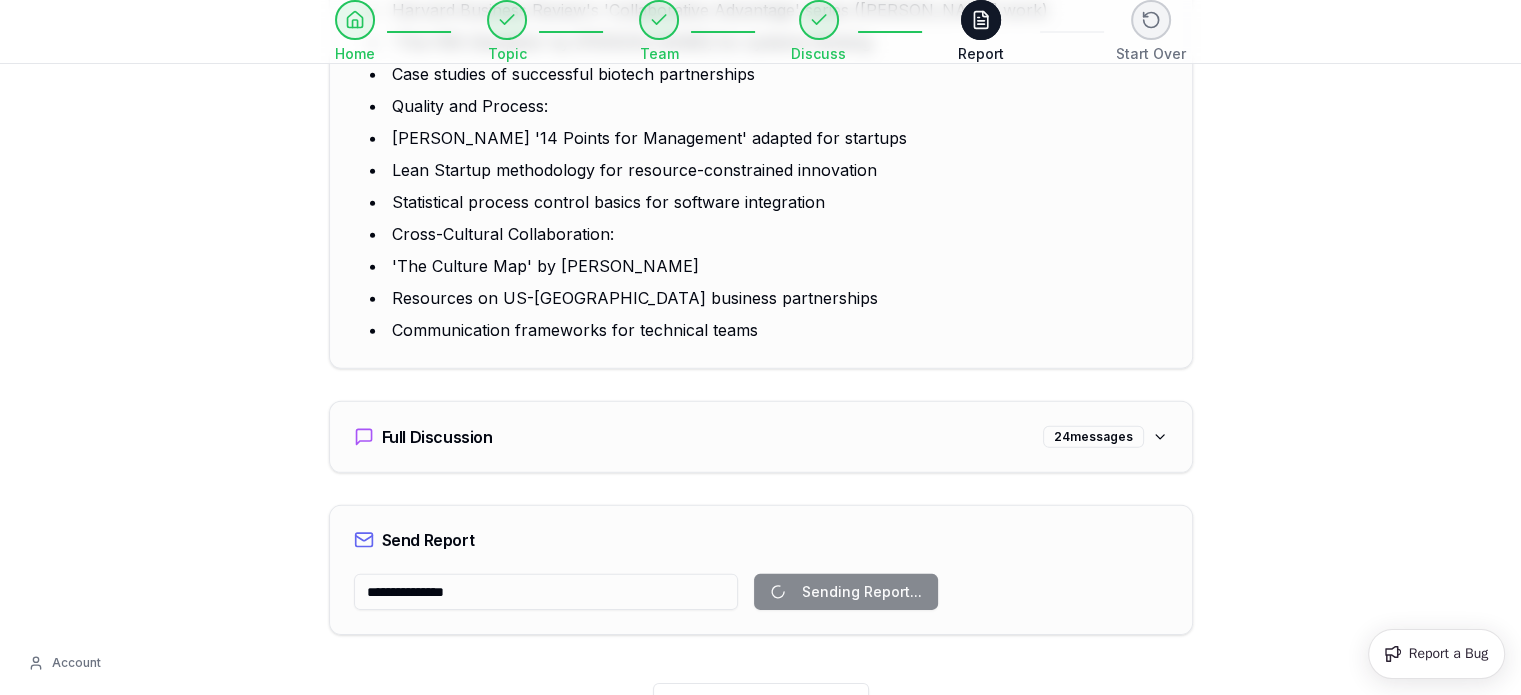 type on "**********" 